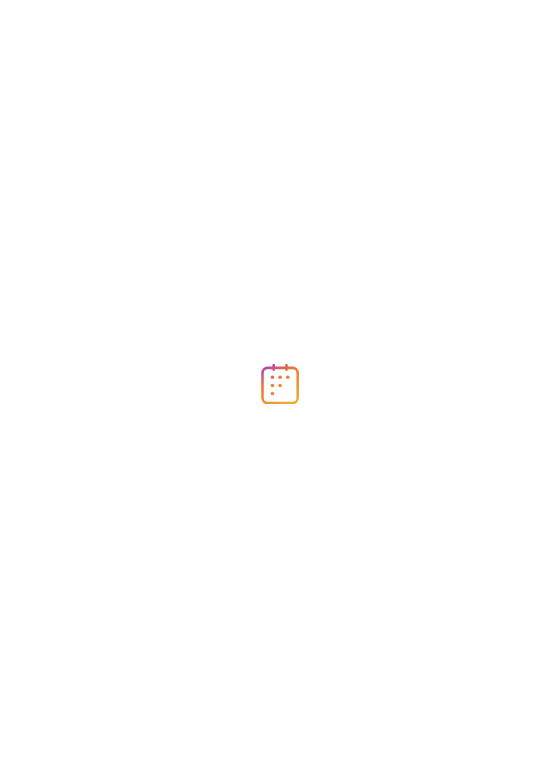 scroll, scrollTop: 0, scrollLeft: 0, axis: both 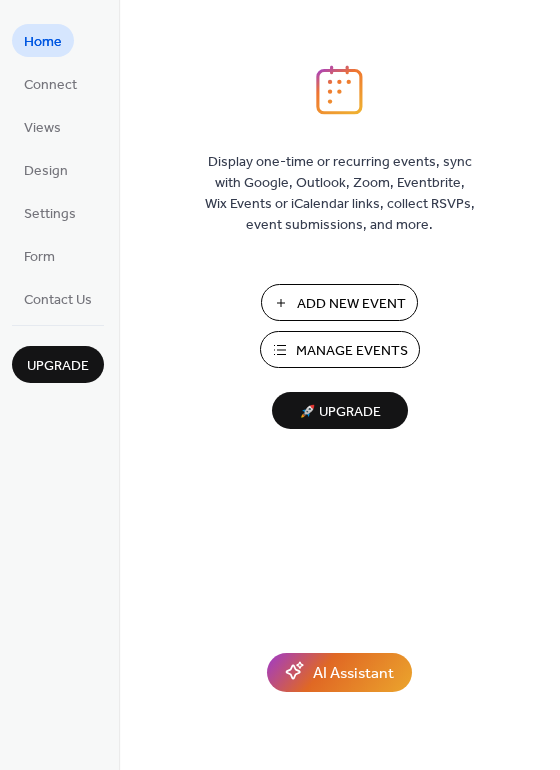 click on "Add New Event" at bounding box center [351, 304] 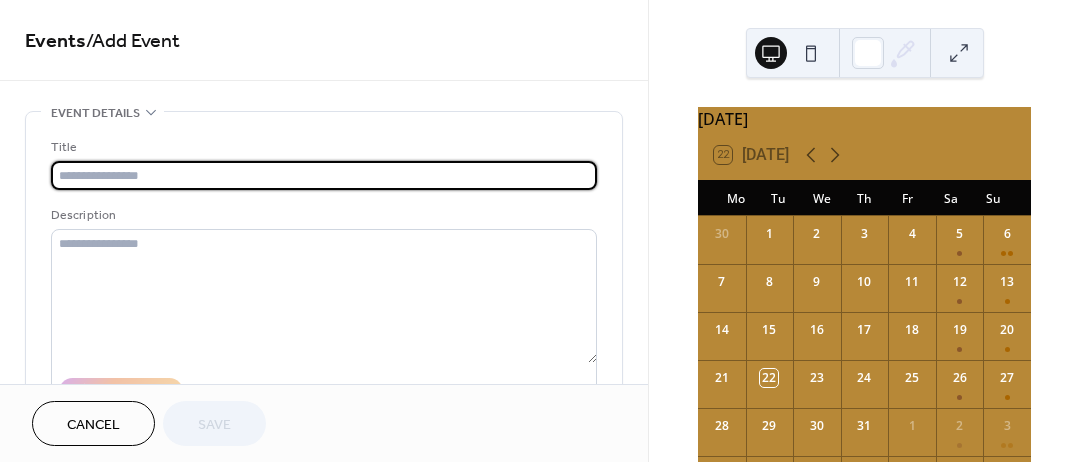 scroll, scrollTop: 0, scrollLeft: 0, axis: both 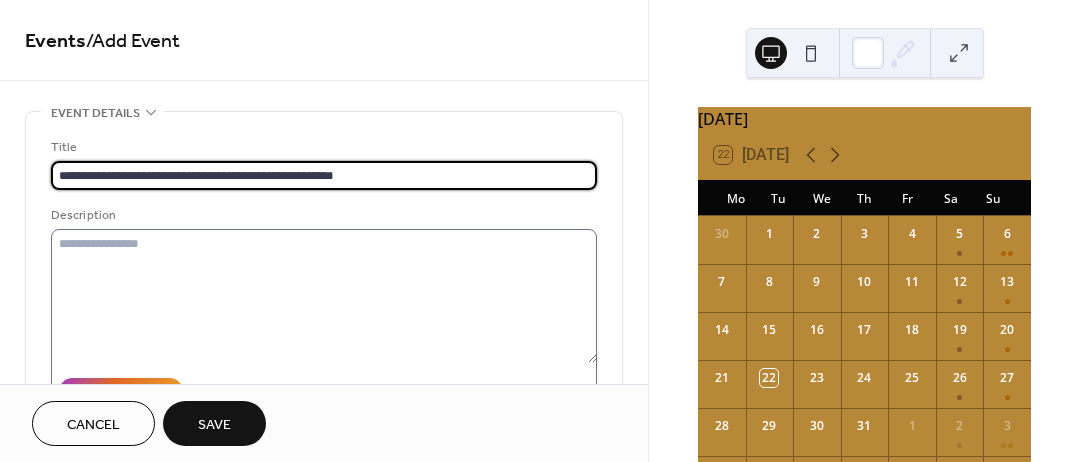 type on "**********" 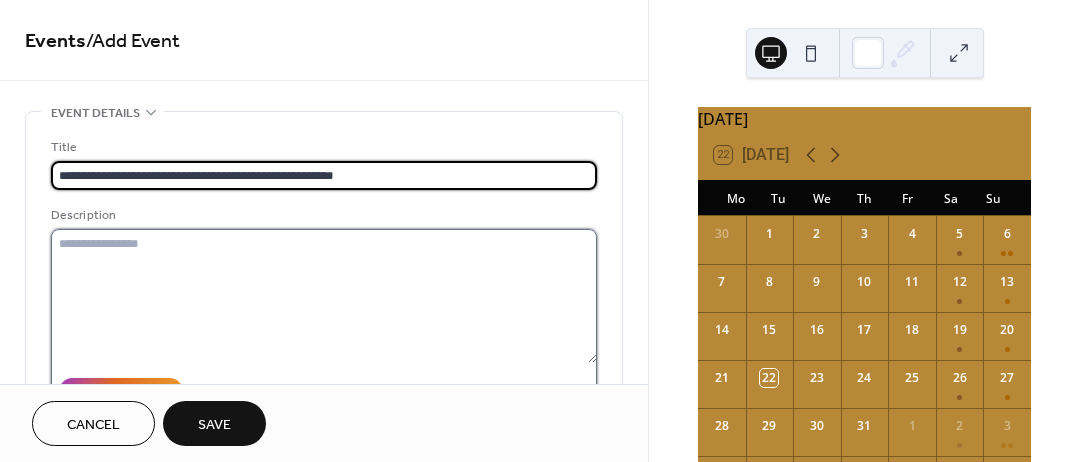 click at bounding box center (324, 296) 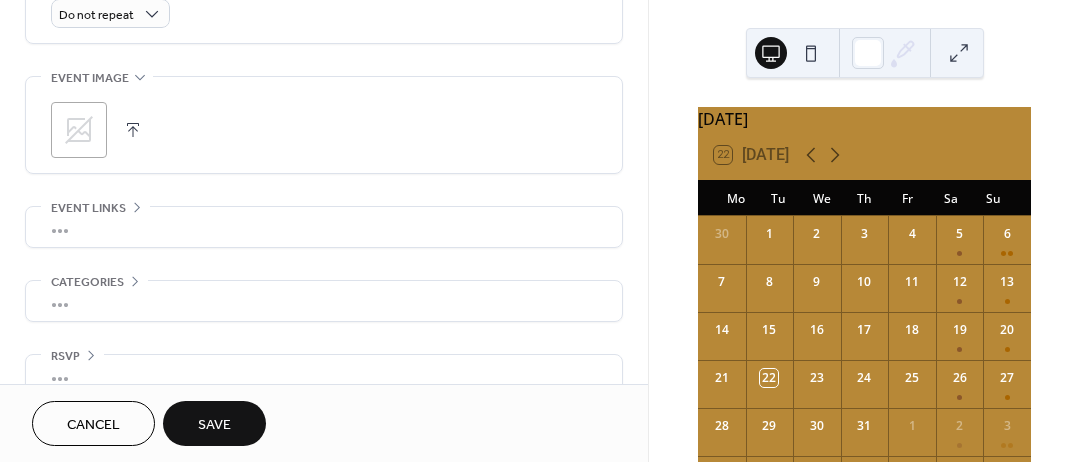 scroll, scrollTop: 928, scrollLeft: 0, axis: vertical 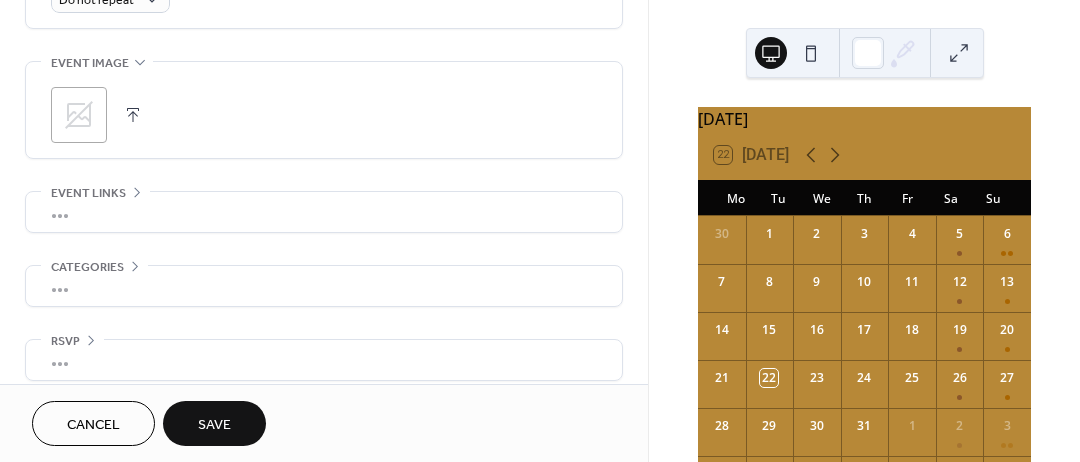 click on "•••" at bounding box center [324, 212] 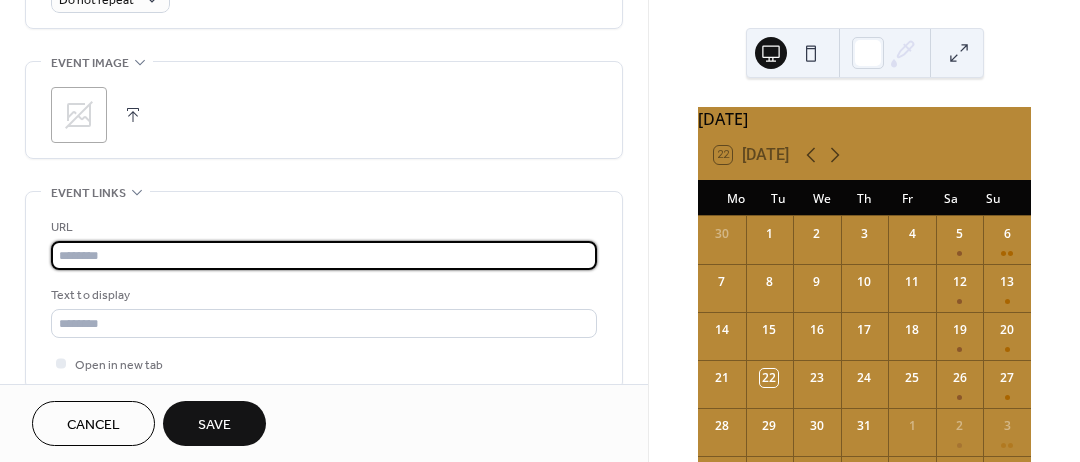 click at bounding box center (324, 255) 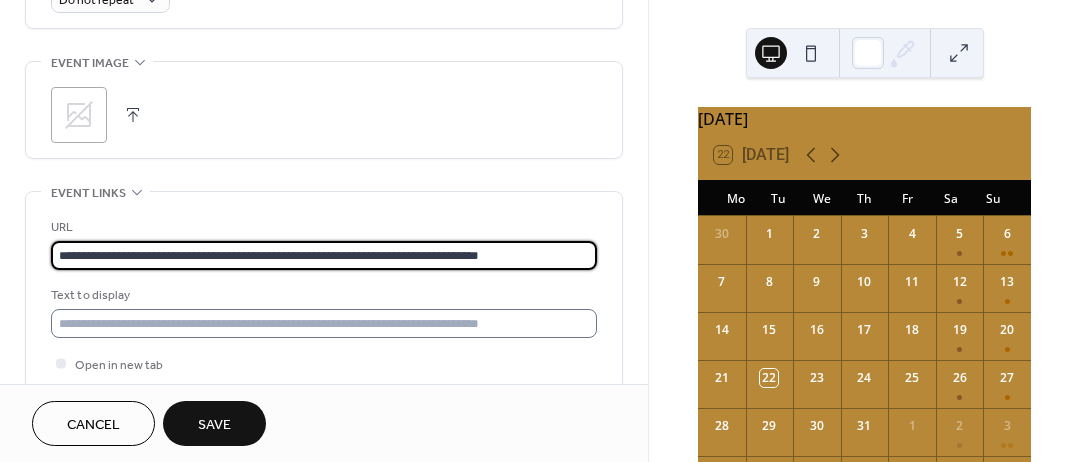 type on "**********" 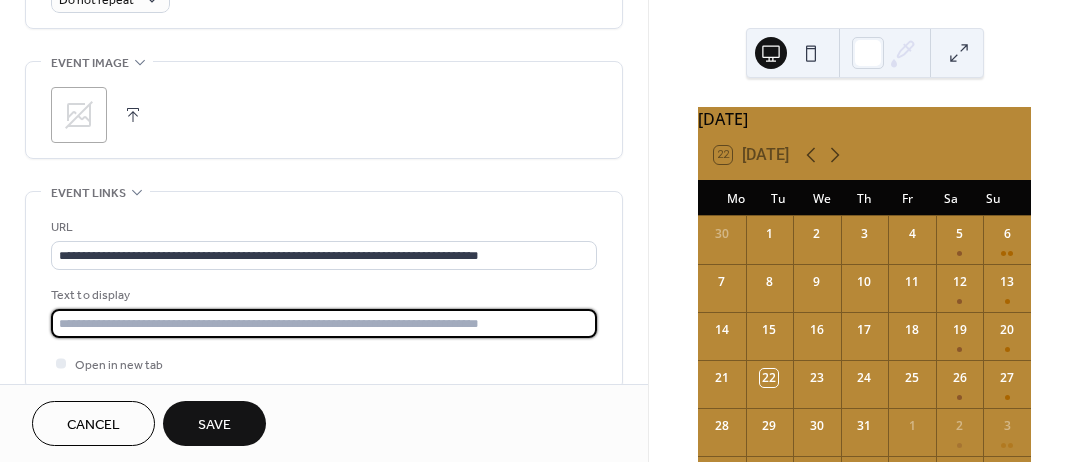 click at bounding box center [324, 323] 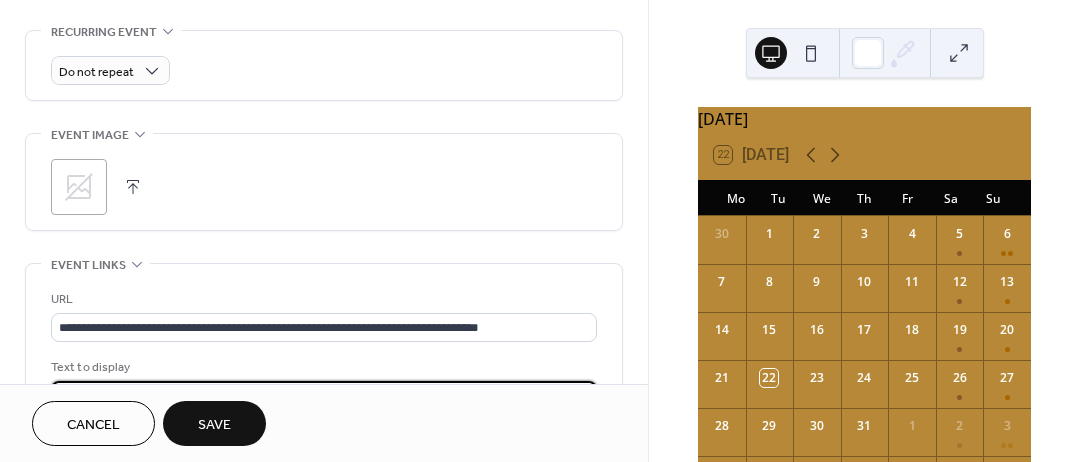 scroll, scrollTop: 858, scrollLeft: 0, axis: vertical 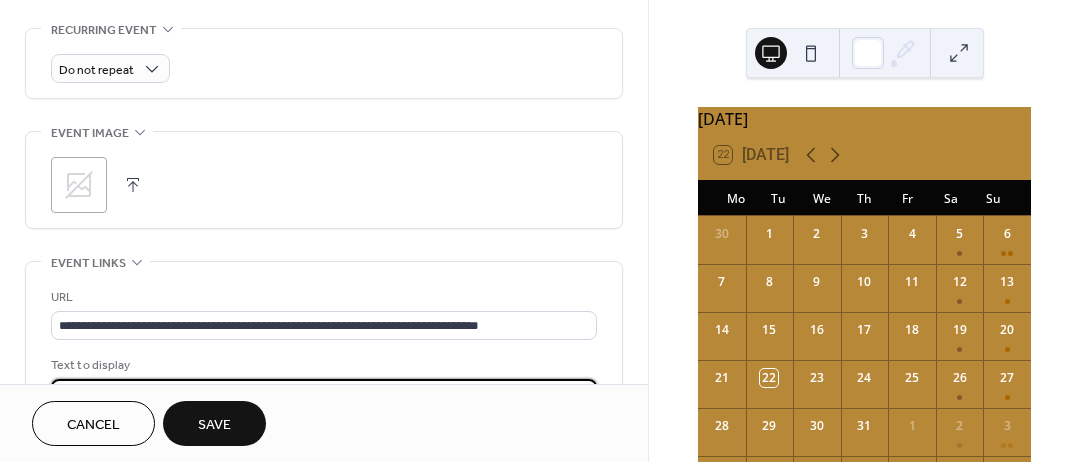 type on "*******" 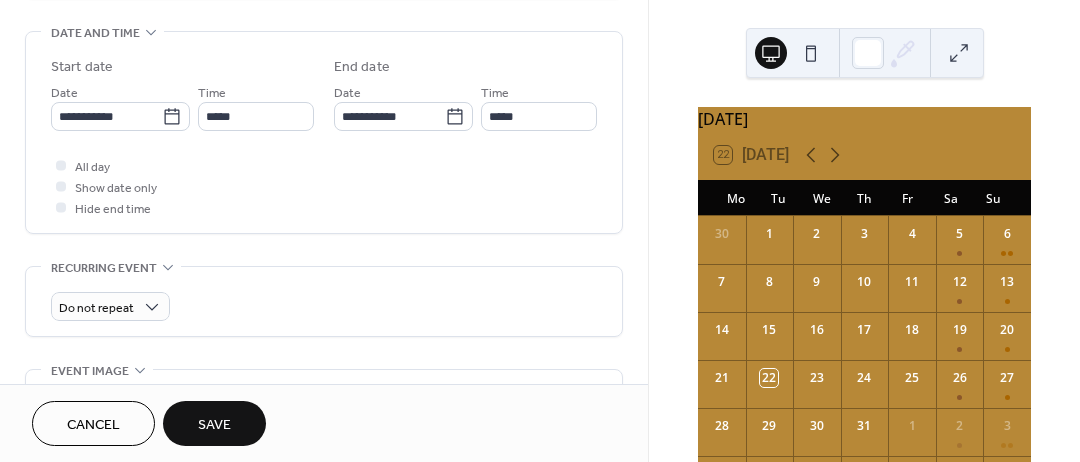 scroll, scrollTop: 618, scrollLeft: 0, axis: vertical 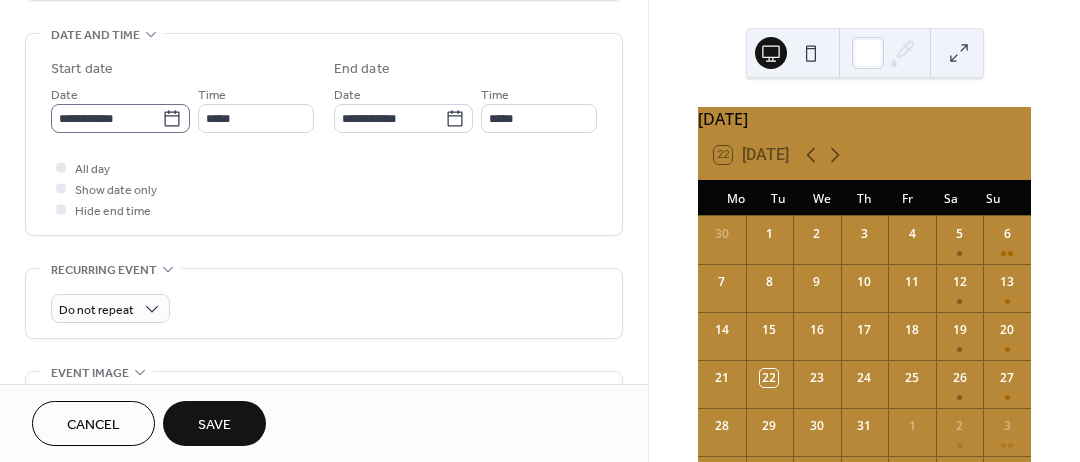 click 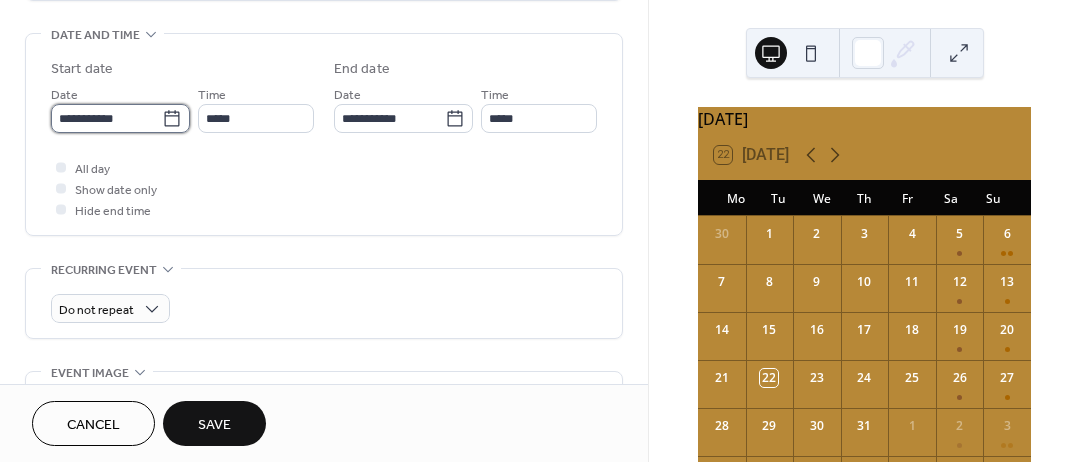 click on "**********" at bounding box center [106, 118] 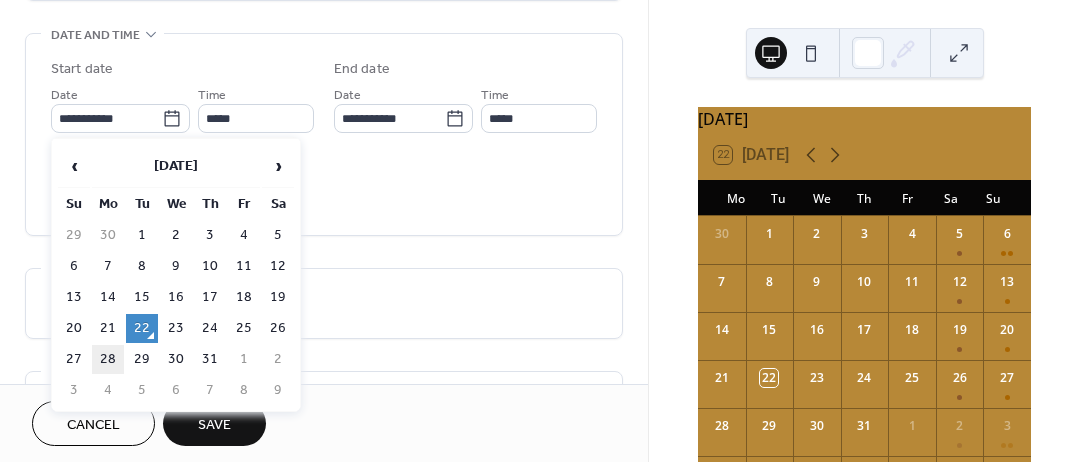 click on "28" at bounding box center [108, 359] 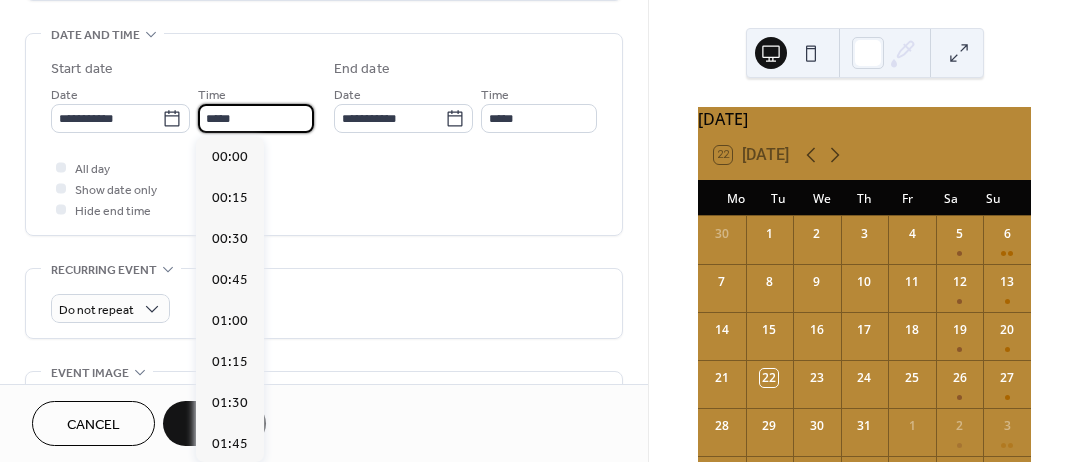 click on "*****" at bounding box center (256, 118) 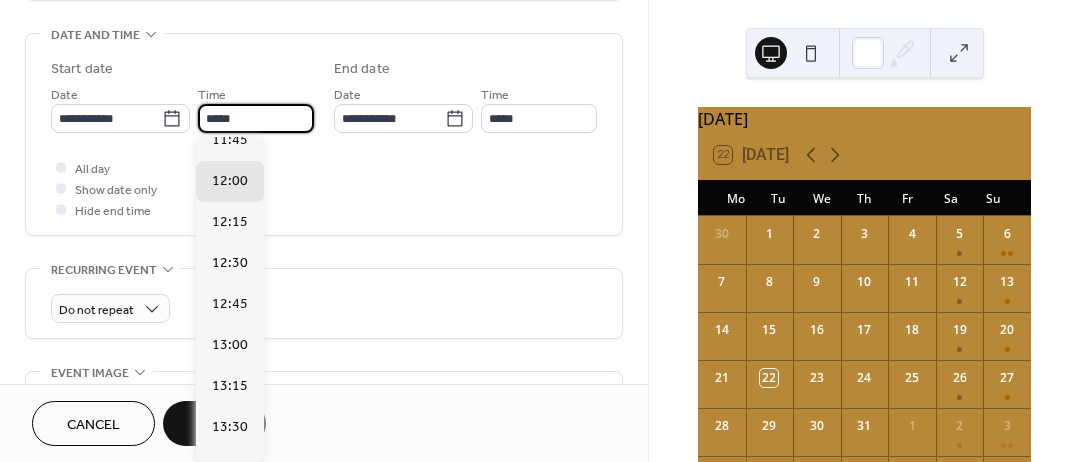 click on "*****" at bounding box center (256, 118) 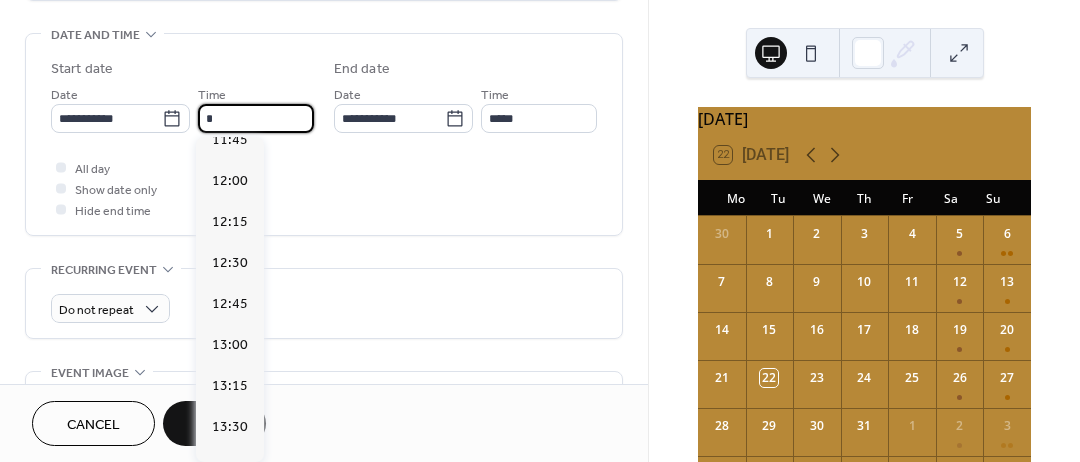 scroll, scrollTop: 1296, scrollLeft: 0, axis: vertical 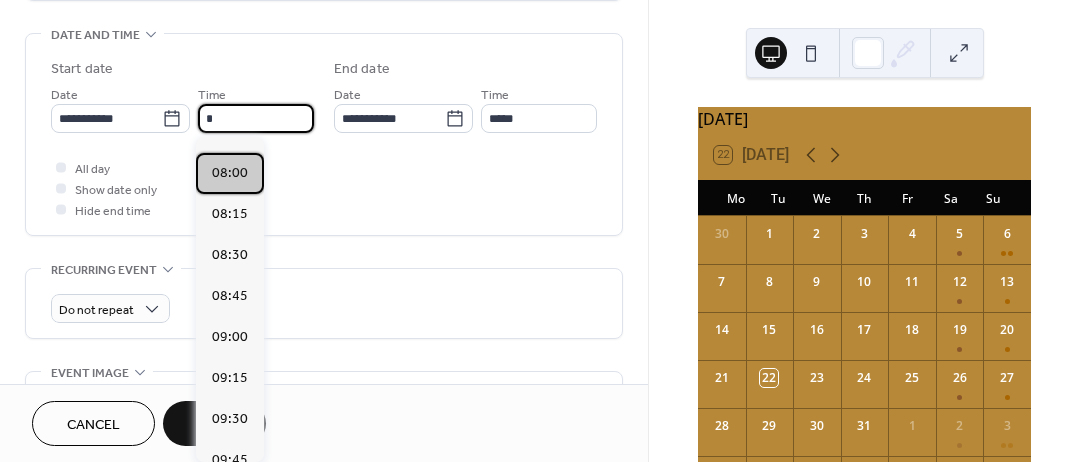 click on "08:00" at bounding box center (230, 173) 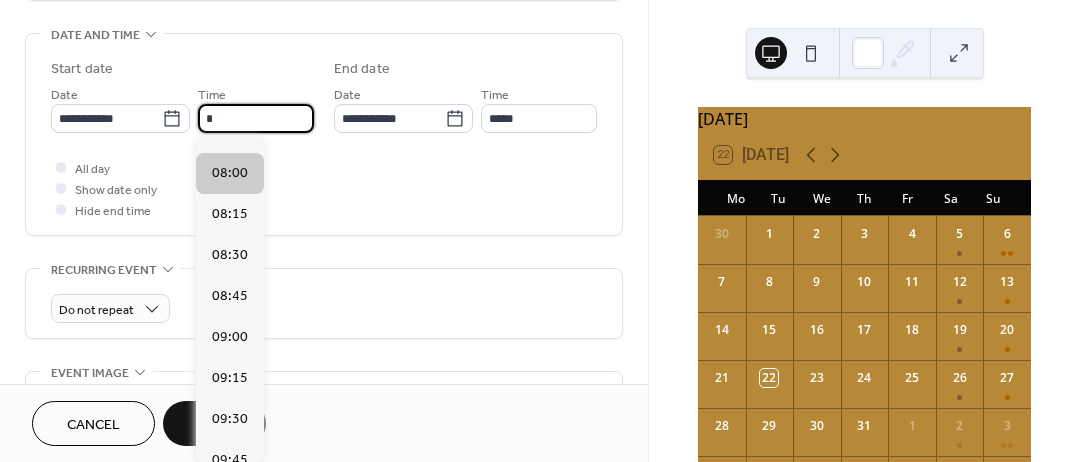 type on "*****" 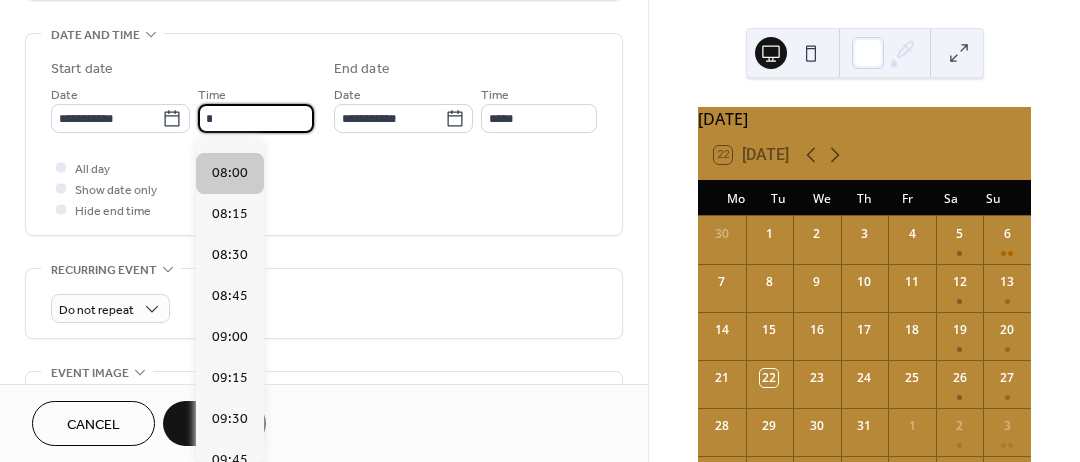 type on "*****" 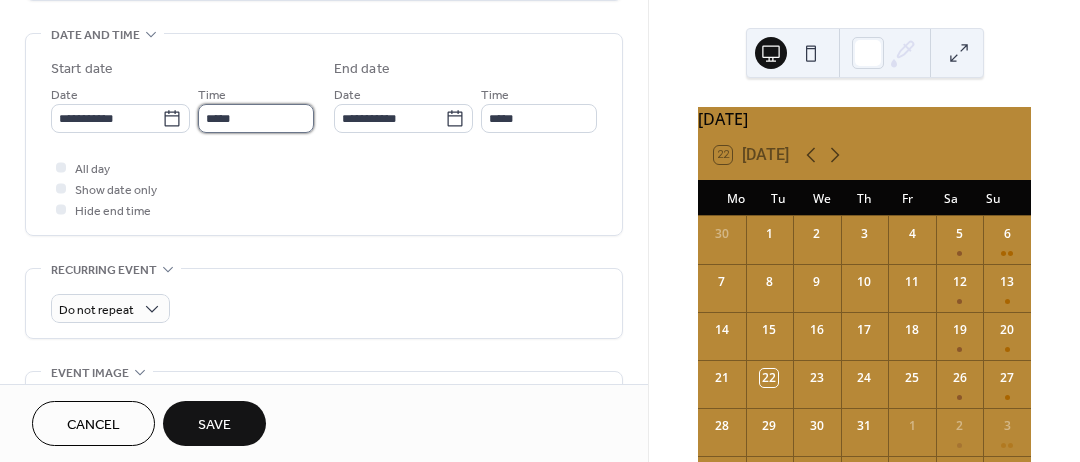 click on "*****" at bounding box center [256, 118] 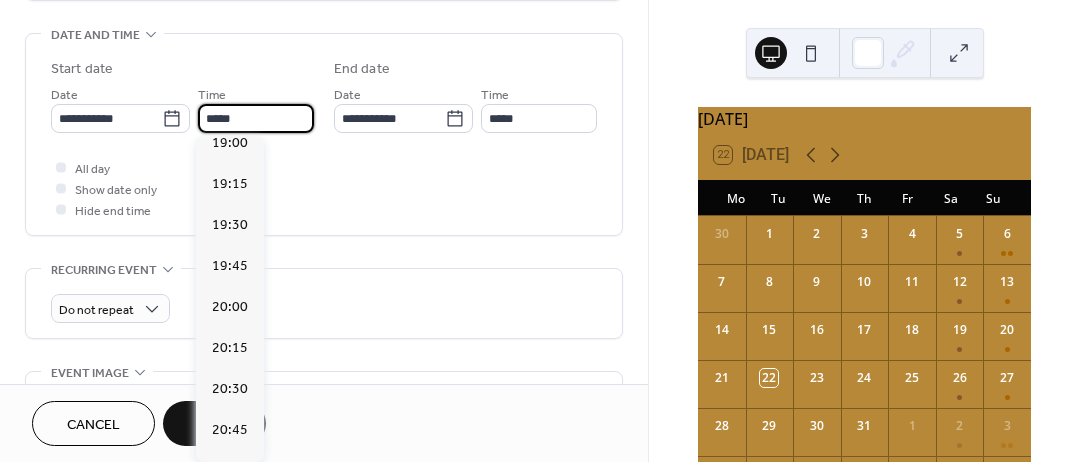 scroll, scrollTop: 3131, scrollLeft: 0, axis: vertical 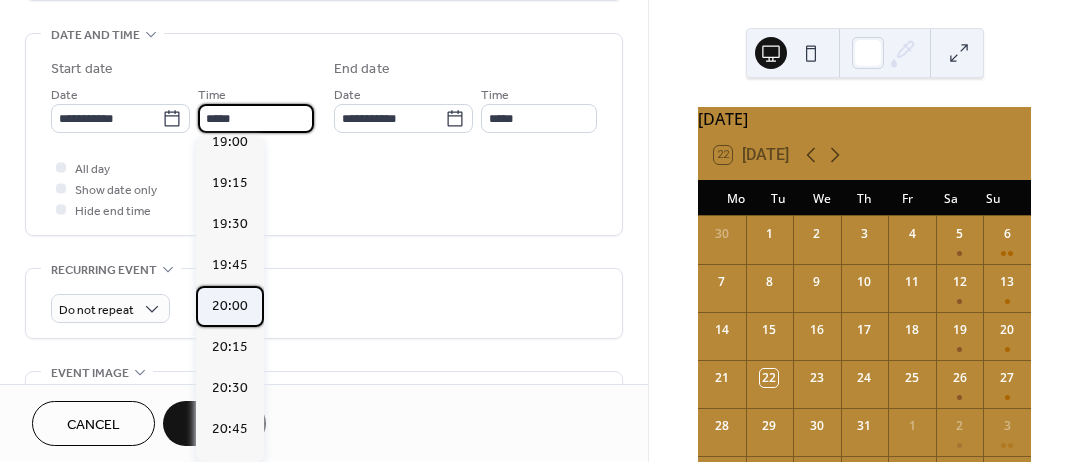 click on "20:00" at bounding box center [230, 306] 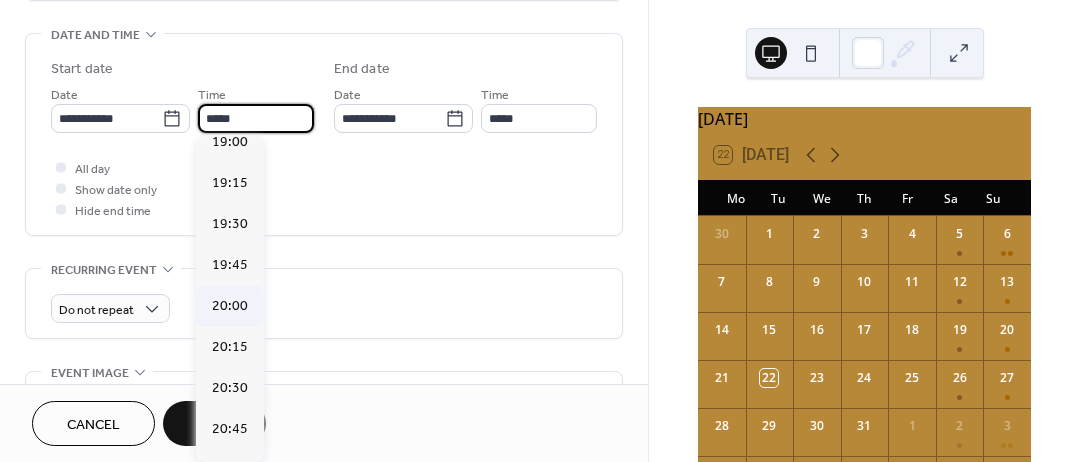 type on "*****" 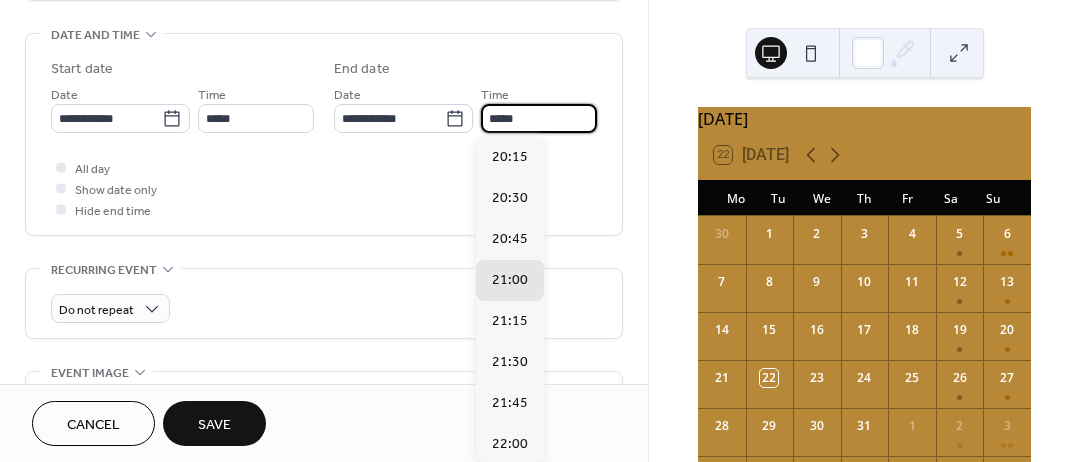 click on "*****" at bounding box center (539, 118) 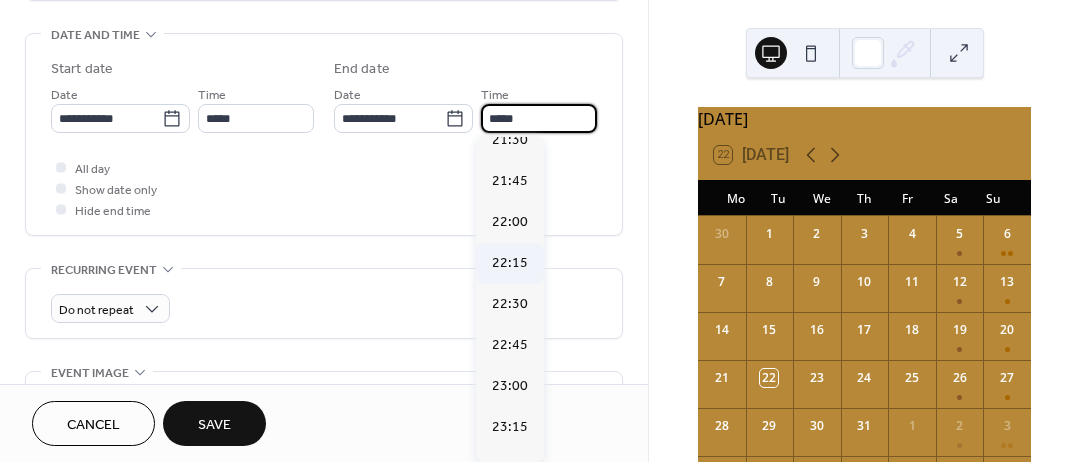 scroll, scrollTop: 217, scrollLeft: 0, axis: vertical 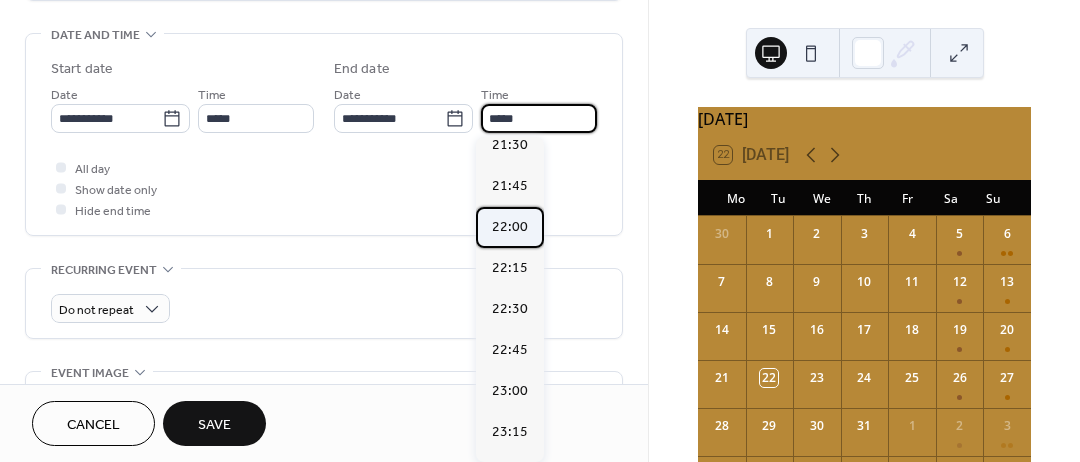 click on "22:00" at bounding box center [510, 227] 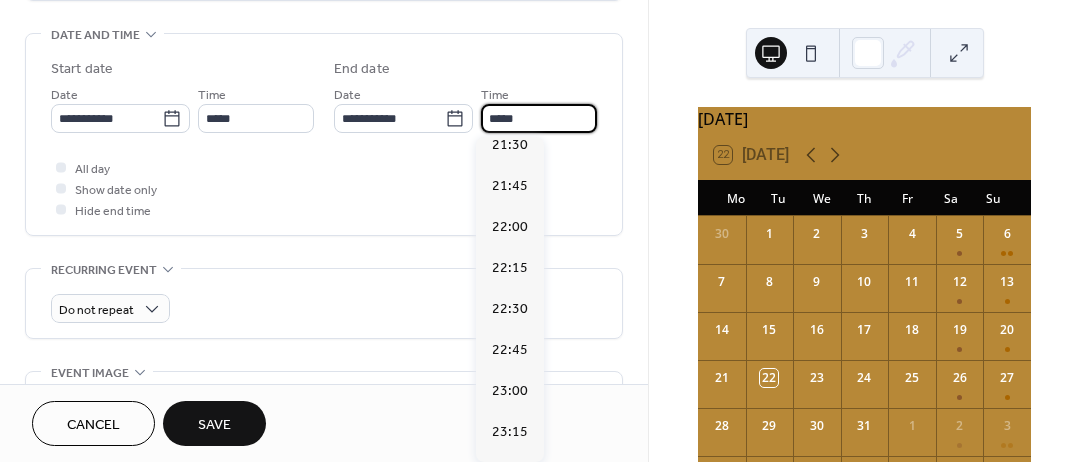 type on "*****" 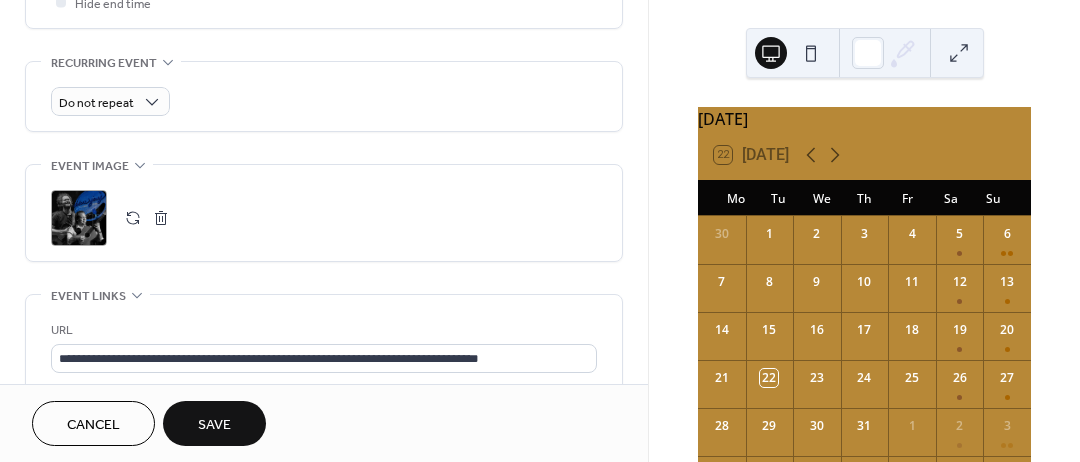 scroll, scrollTop: 827, scrollLeft: 0, axis: vertical 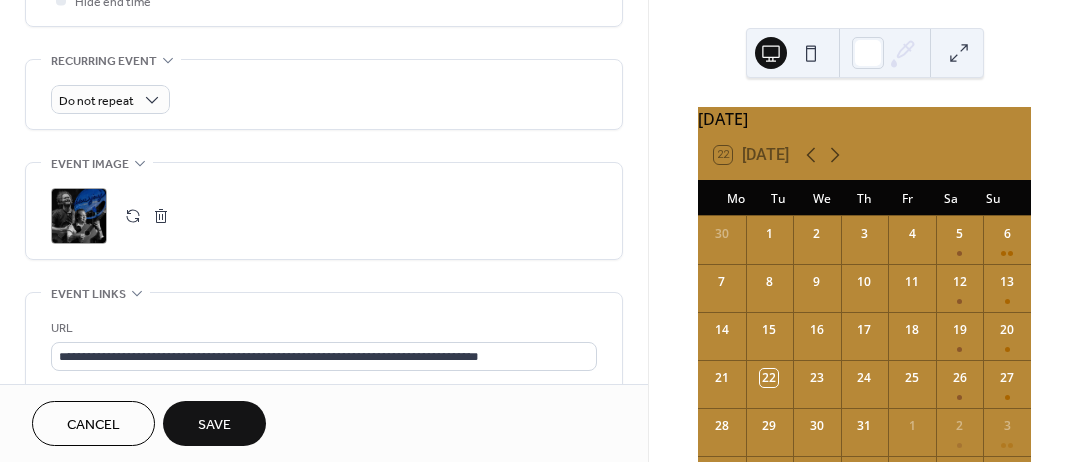 click on "Save" at bounding box center (214, 423) 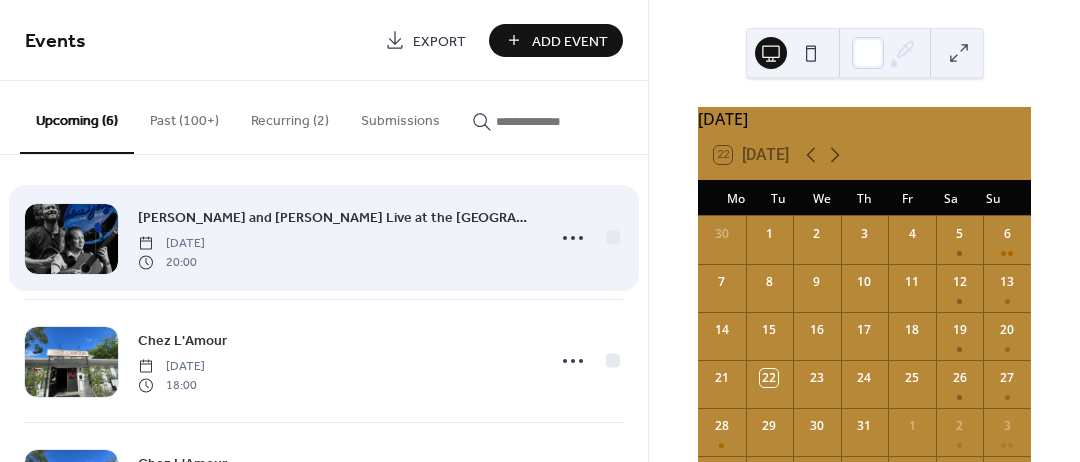 scroll, scrollTop: 0, scrollLeft: 0, axis: both 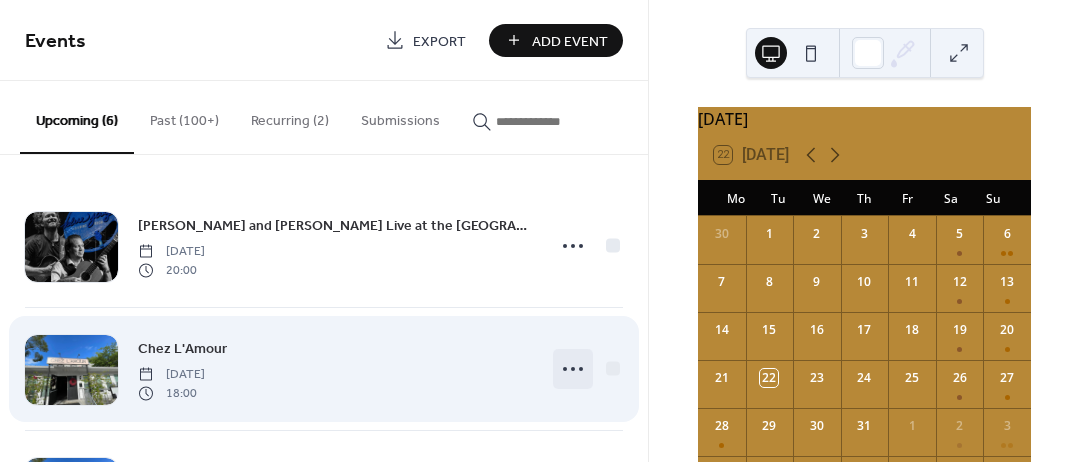 click 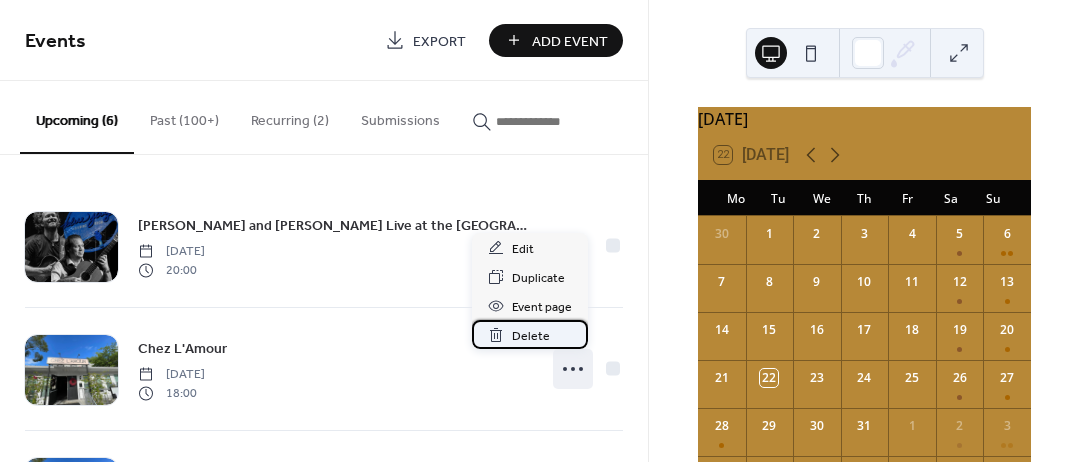 click on "Delete" at bounding box center [530, 334] 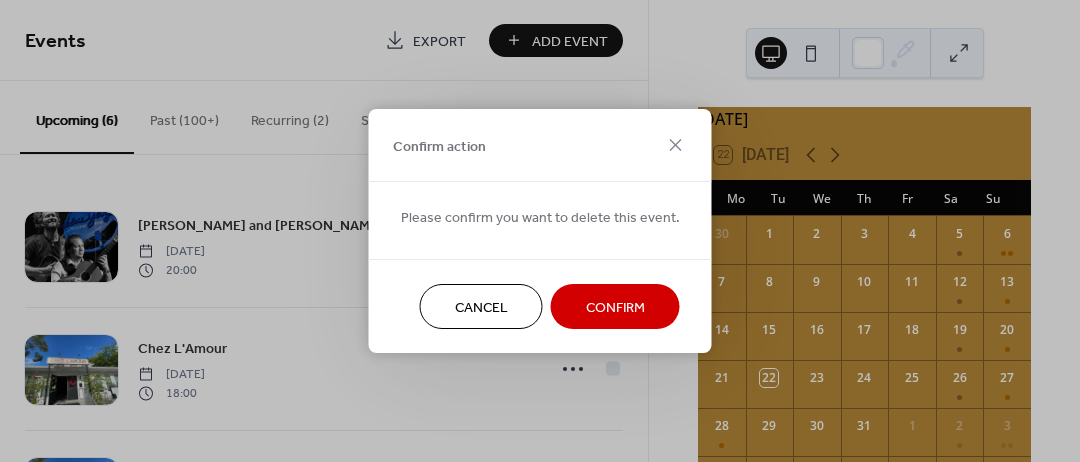 click on "Confirm" at bounding box center [615, 306] 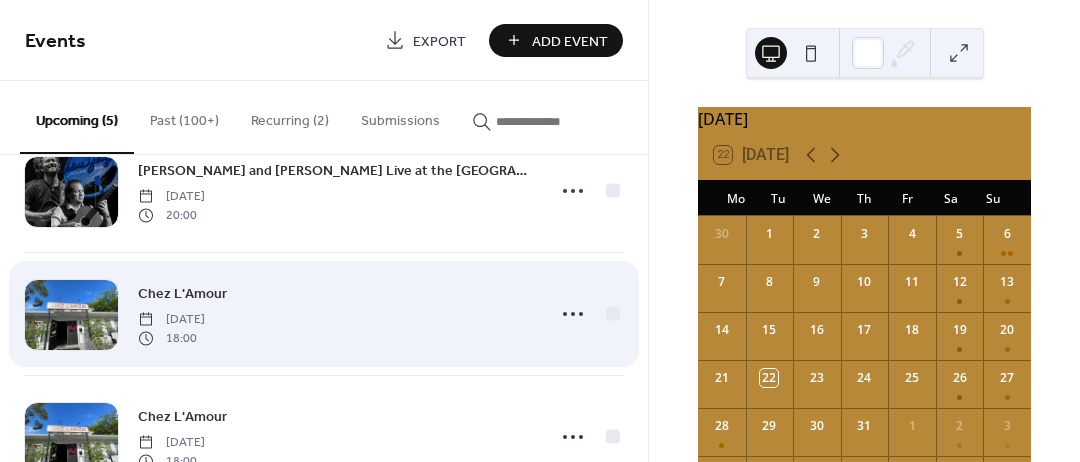 scroll, scrollTop: 57, scrollLeft: 0, axis: vertical 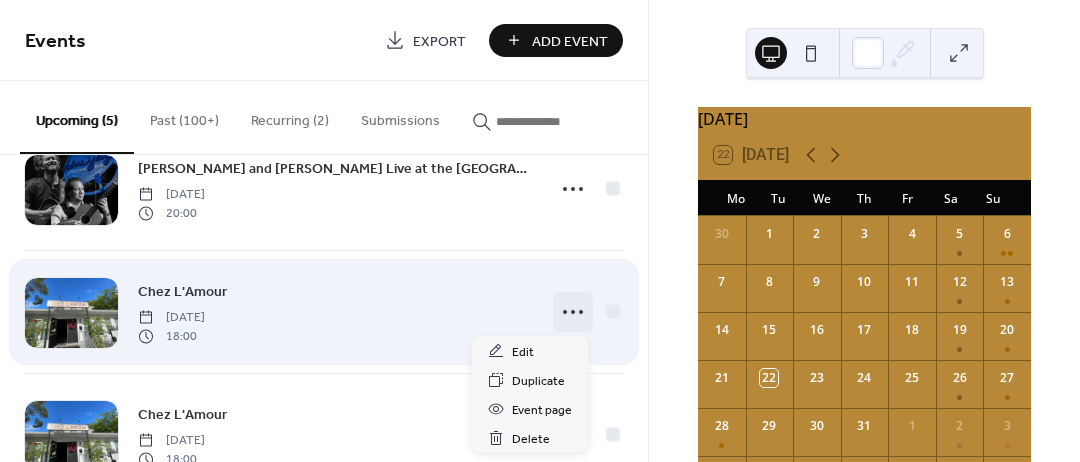 click 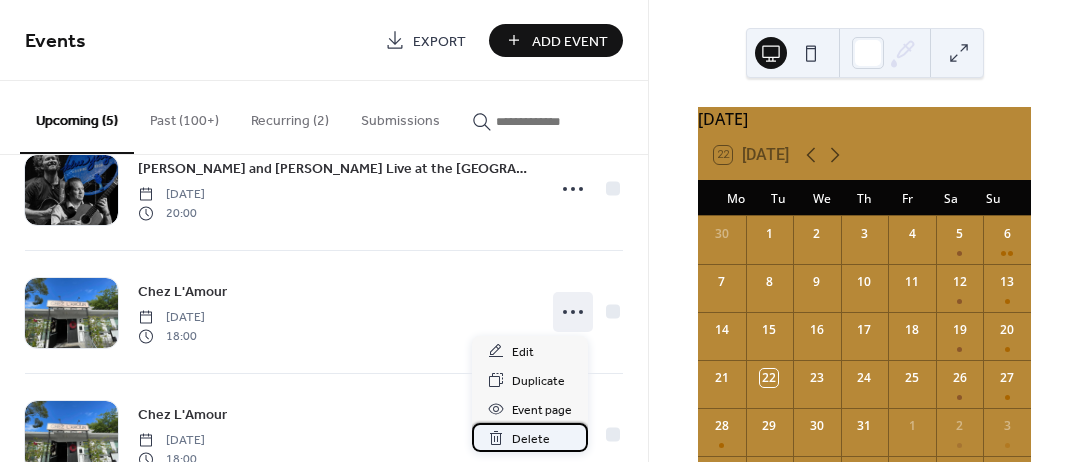 click on "Delete" at bounding box center (531, 439) 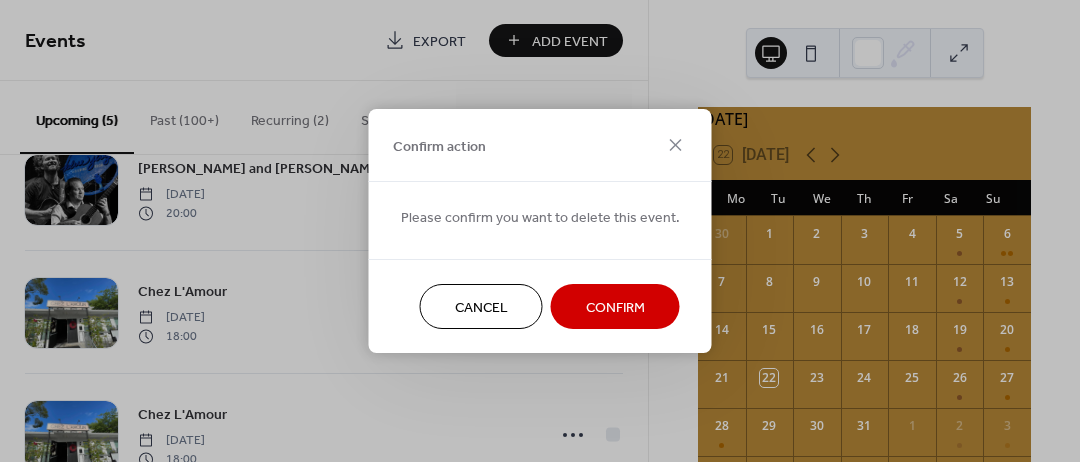 click on "Confirm" at bounding box center (615, 308) 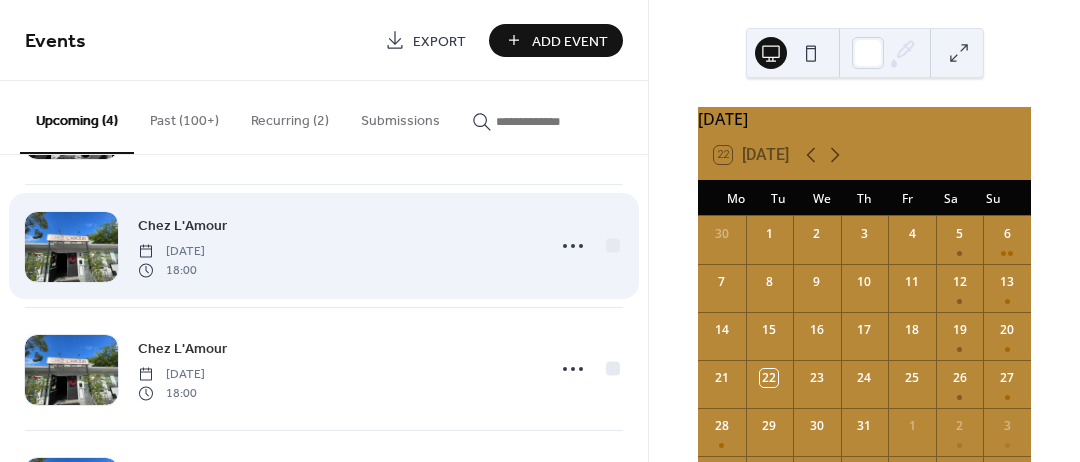 scroll, scrollTop: 129, scrollLeft: 0, axis: vertical 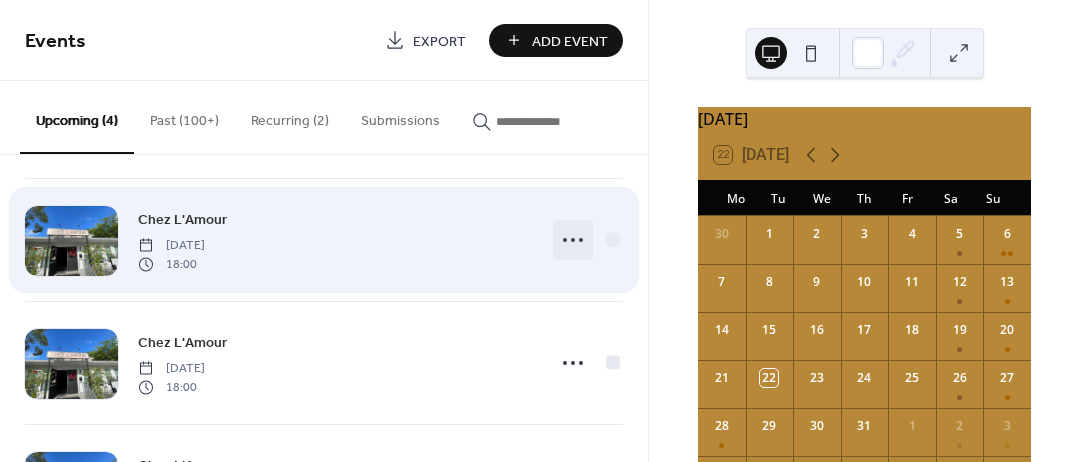 click 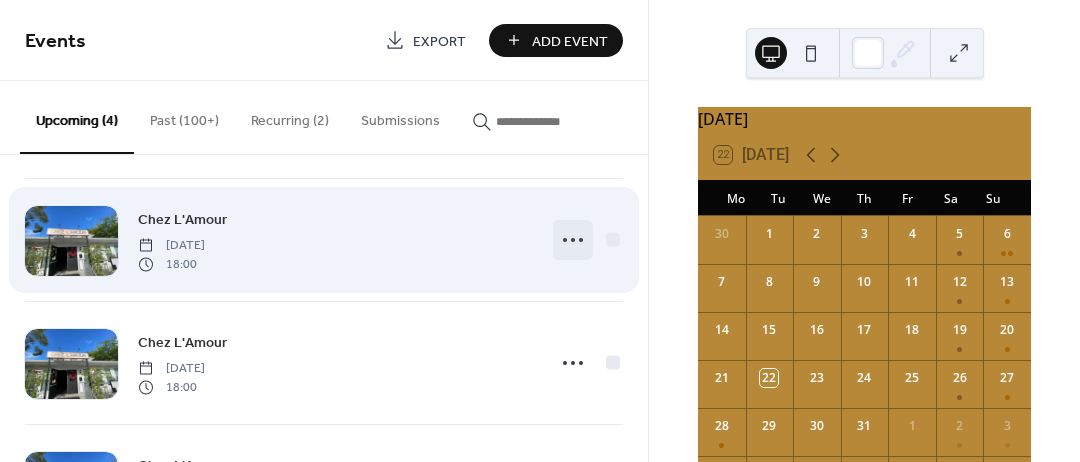 click 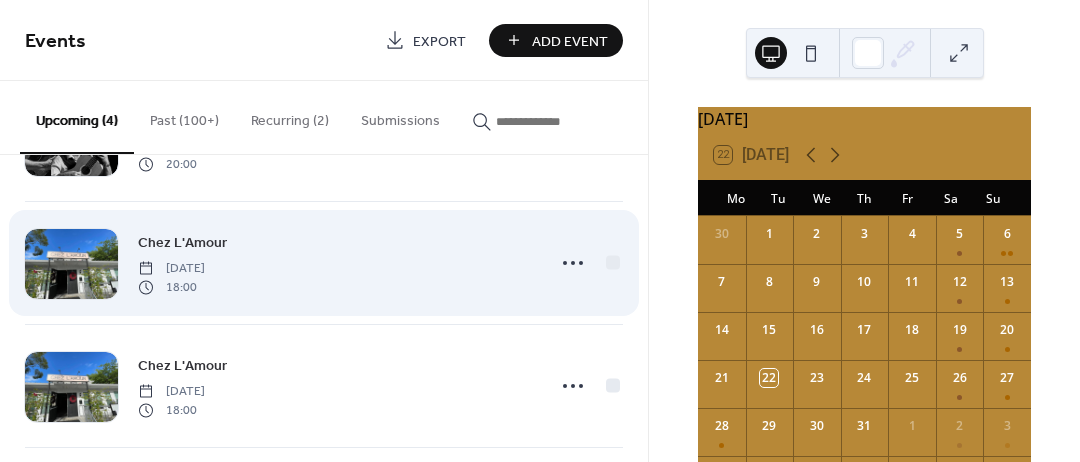scroll, scrollTop: 109, scrollLeft: 0, axis: vertical 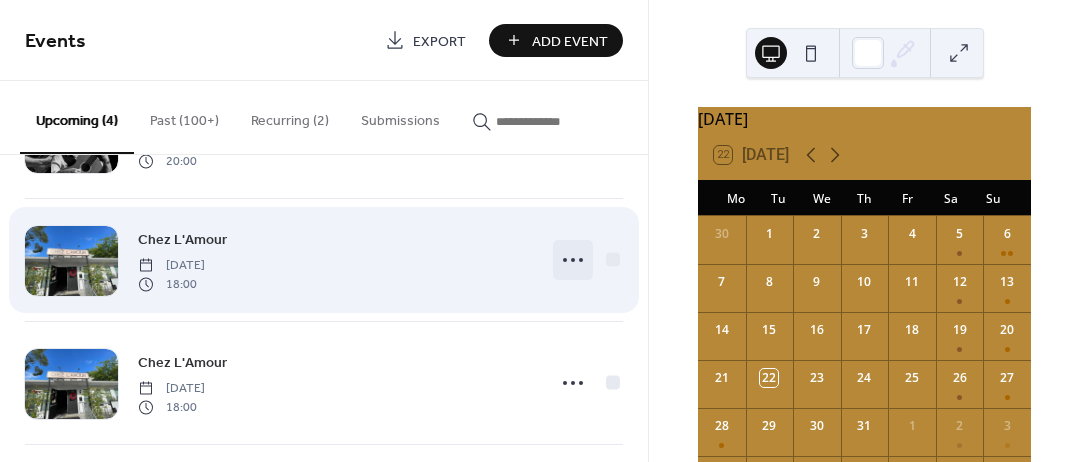 click 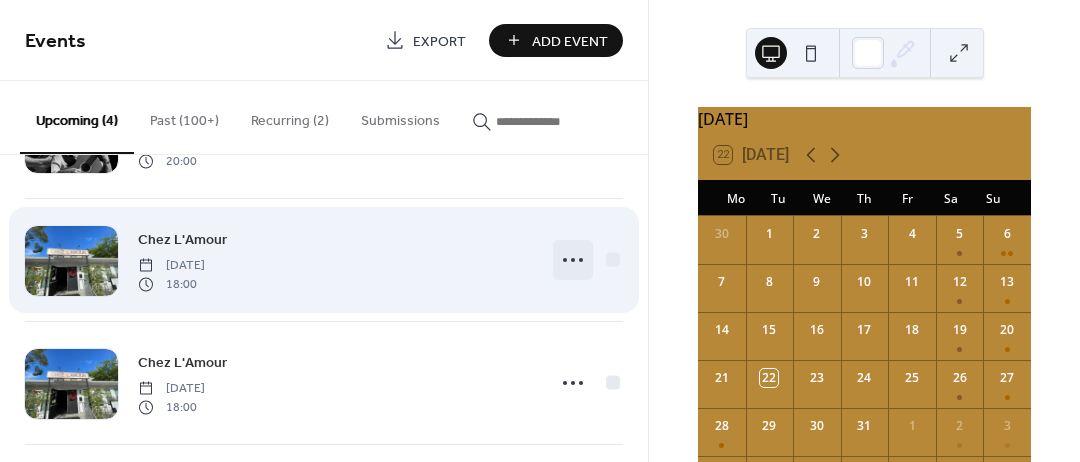click 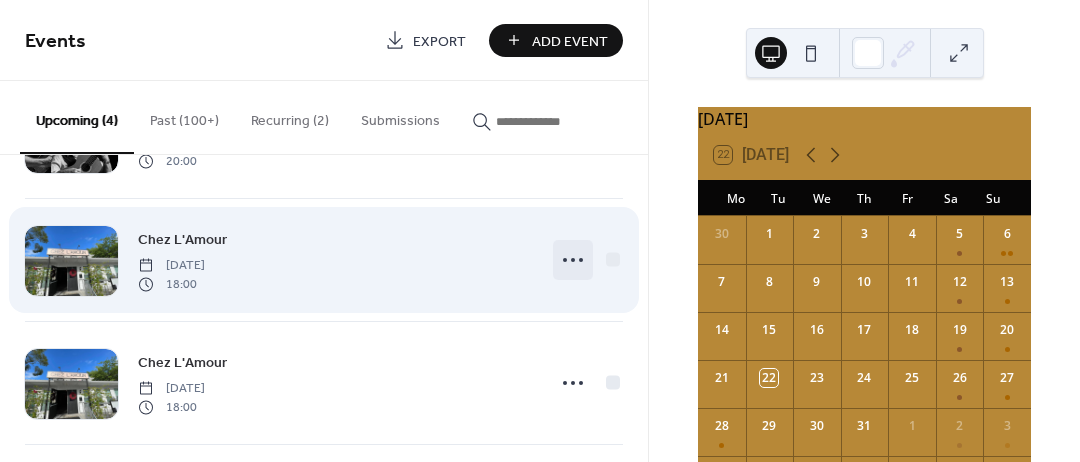 click 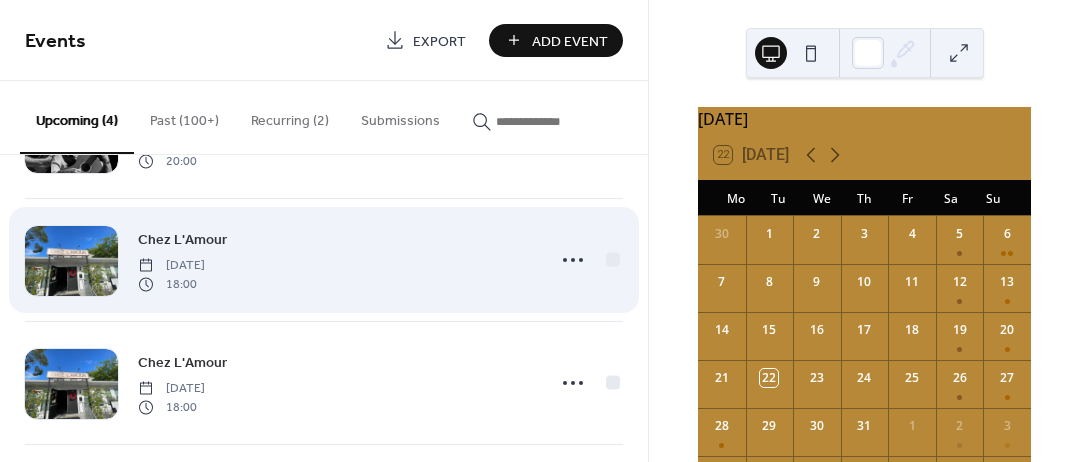 click on "Chez L'Amour Sunday, October 5, 2025 18:00" at bounding box center (324, 260) 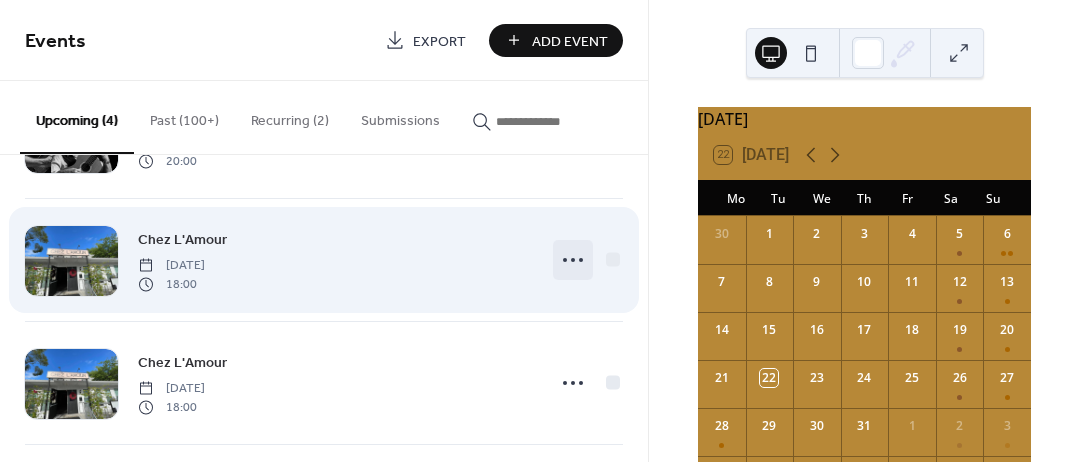 click at bounding box center [573, 260] 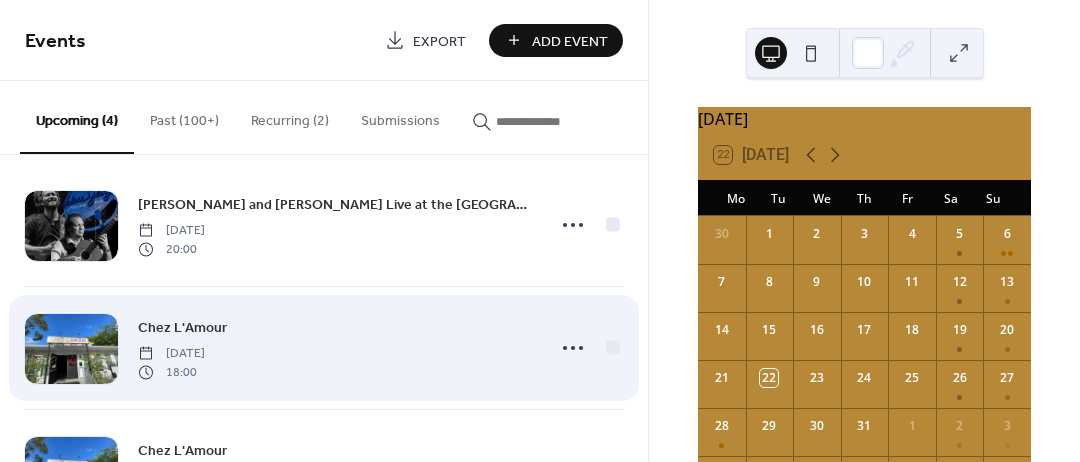 scroll, scrollTop: 0, scrollLeft: 0, axis: both 